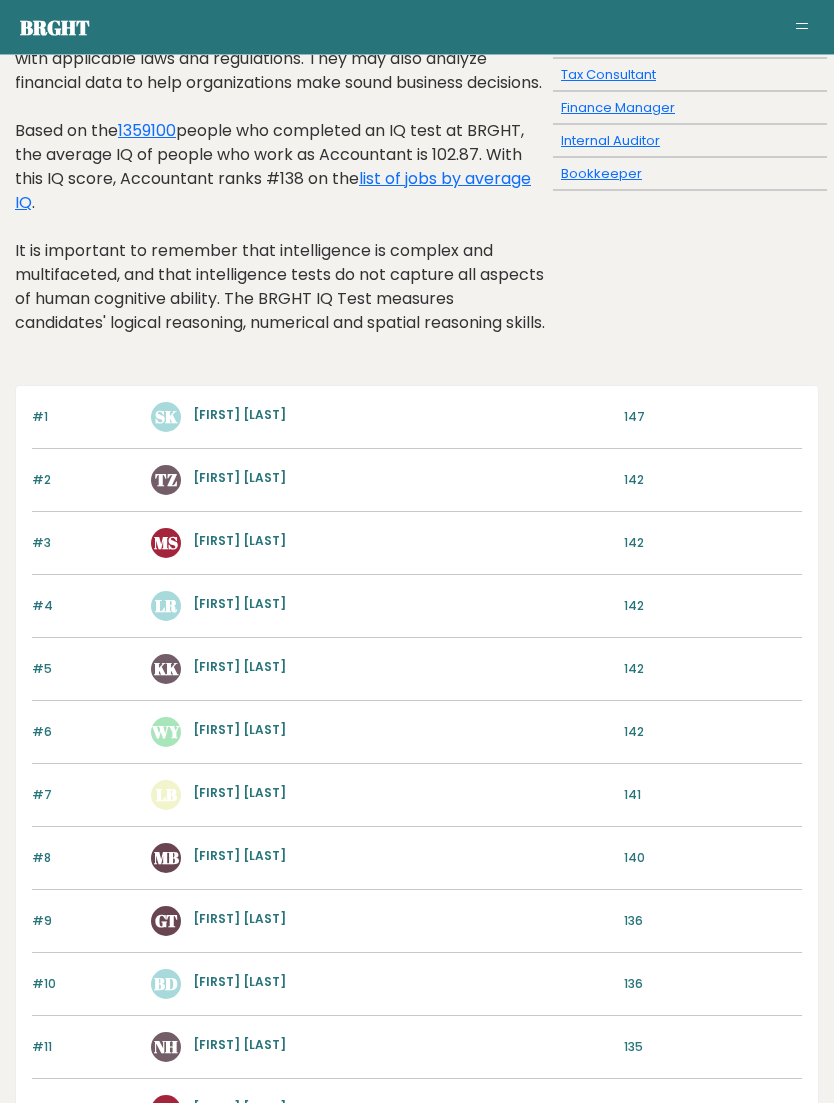 scroll, scrollTop: 0, scrollLeft: 0, axis: both 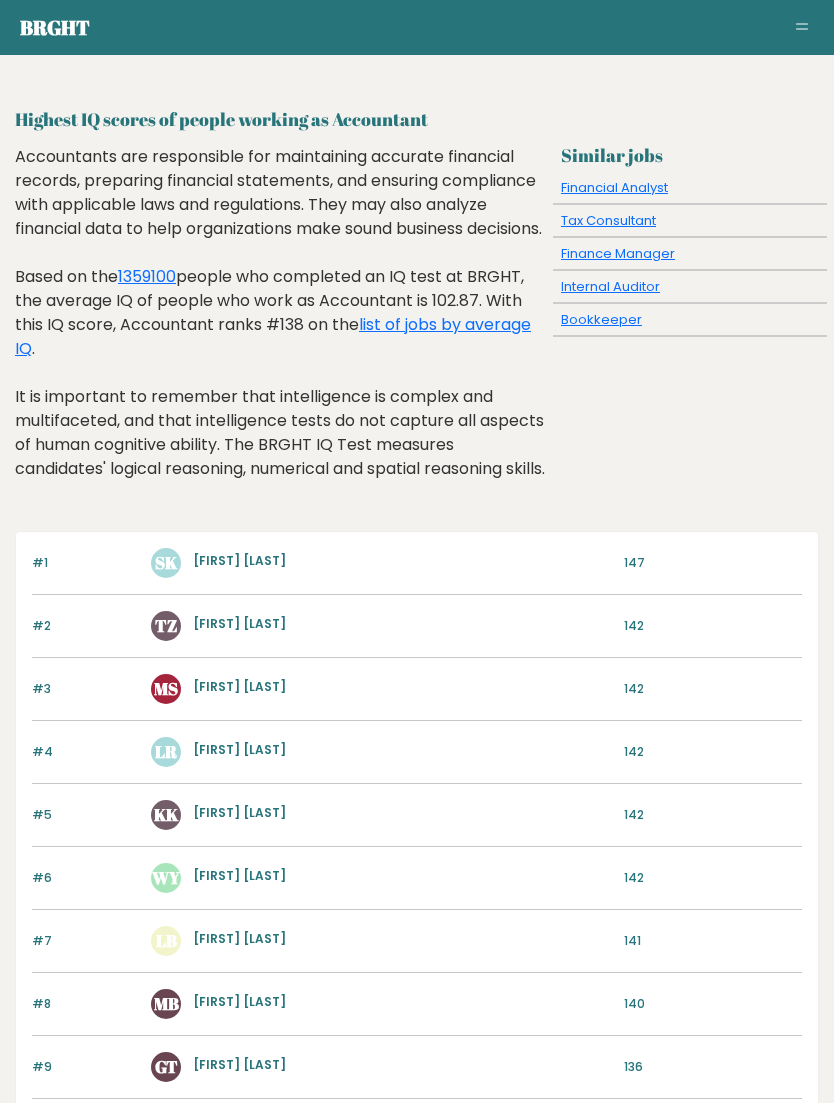 click on "Brght
Take the test
Test others
Highest IQ scores
of people working as Accountant
Similar jobs
Financial Analyst
Tax Consultant
Finance Manager
Internal Auditor
Bookkeeper
Based on the  1359100 list of jobs by average IQ ." at bounding box center [417, 960] 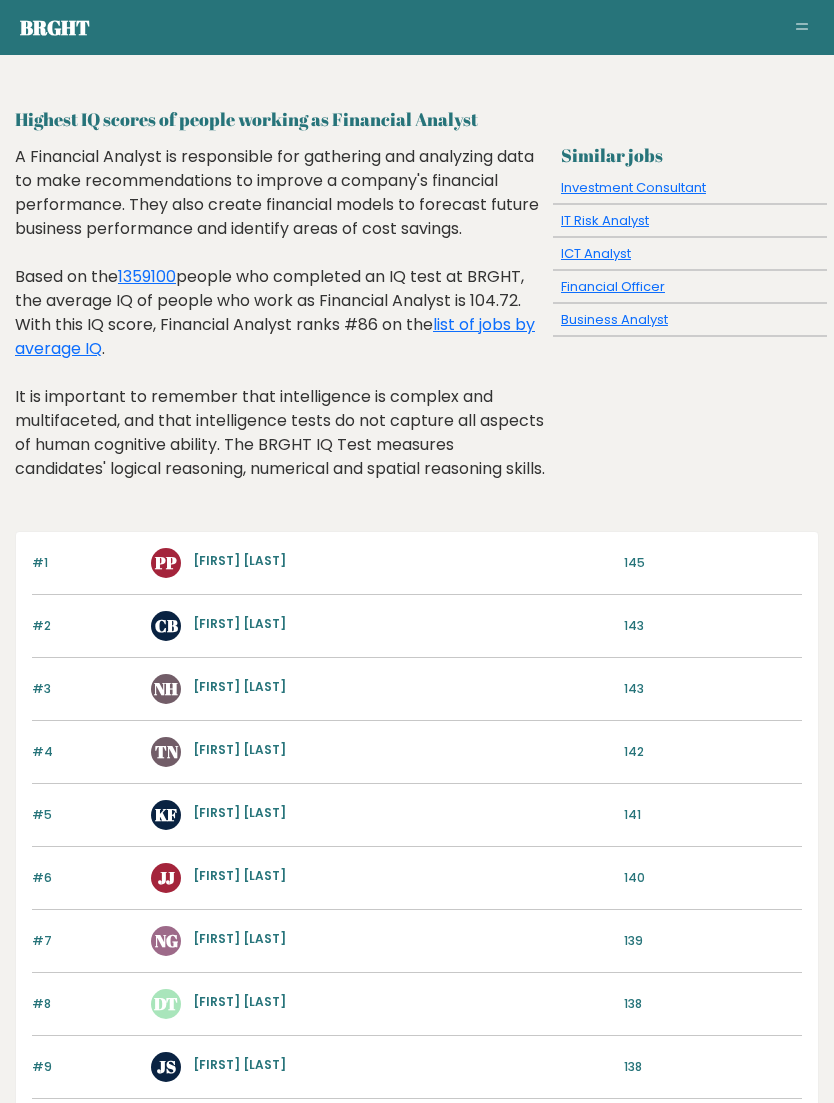 scroll, scrollTop: 0, scrollLeft: 0, axis: both 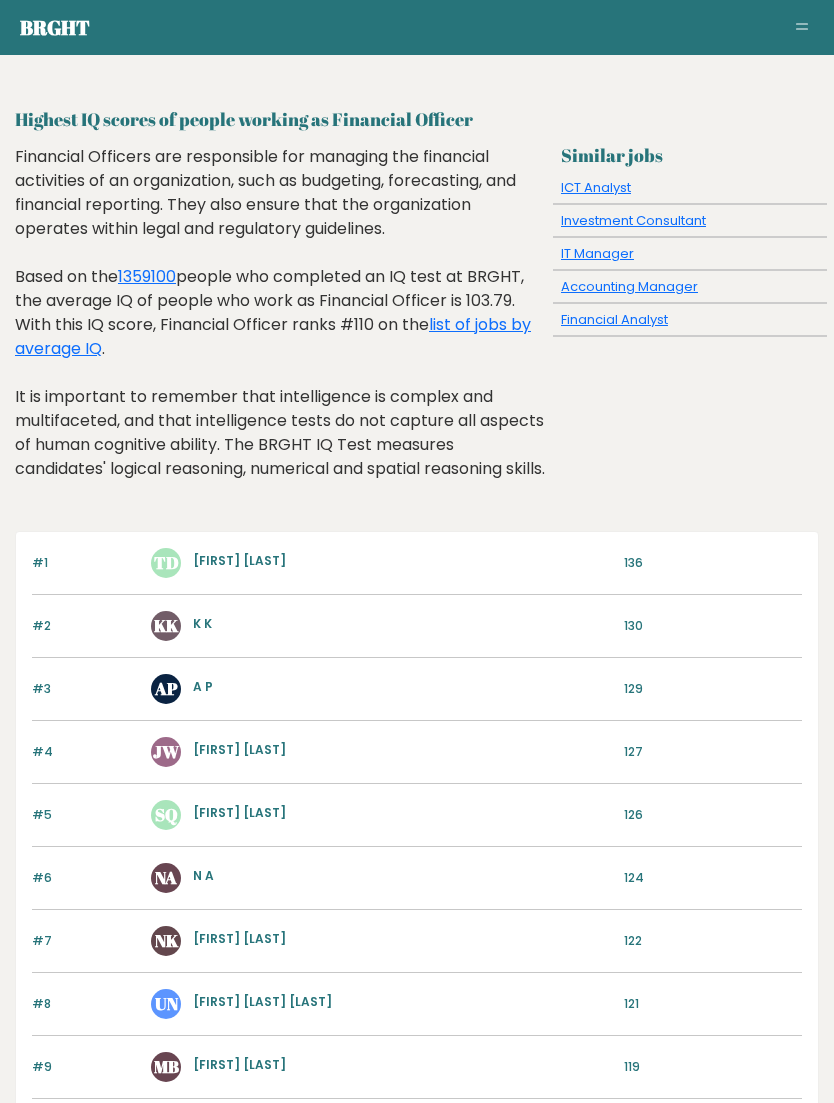 click on "Financial Analyst" at bounding box center [614, 319] 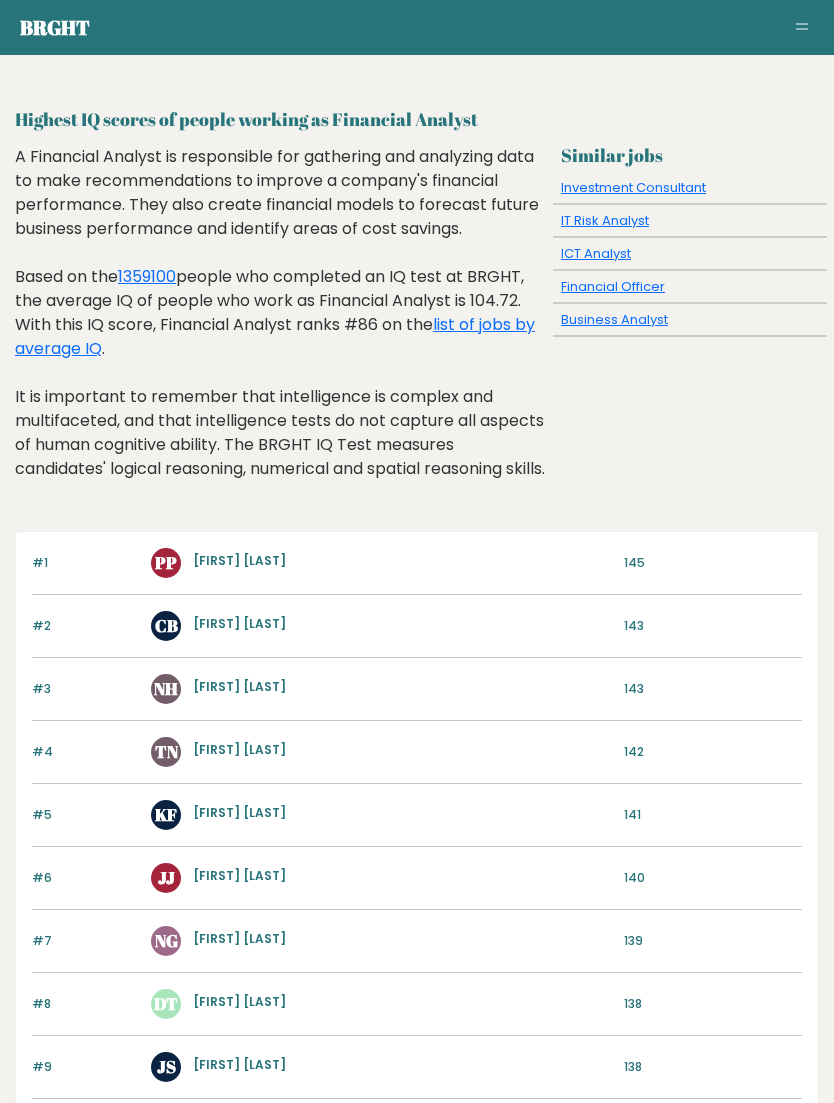 scroll, scrollTop: 0, scrollLeft: 0, axis: both 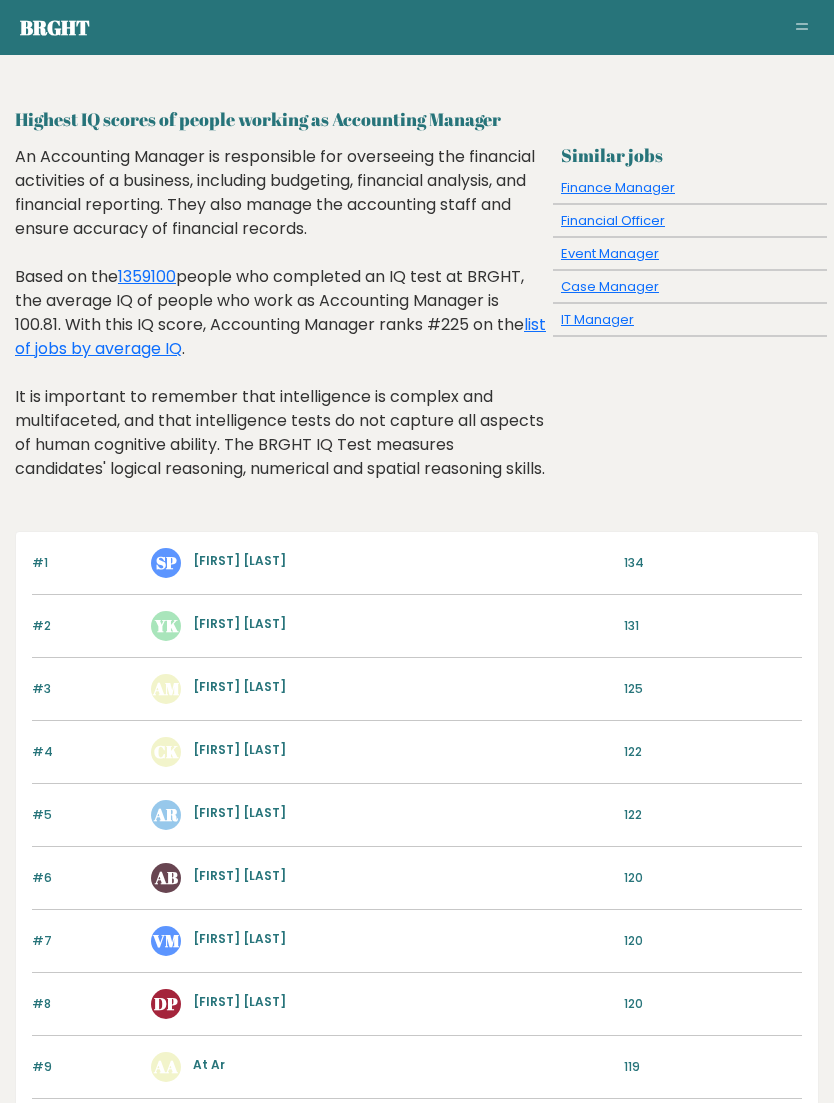 click on "Finance Manager" at bounding box center (618, 187) 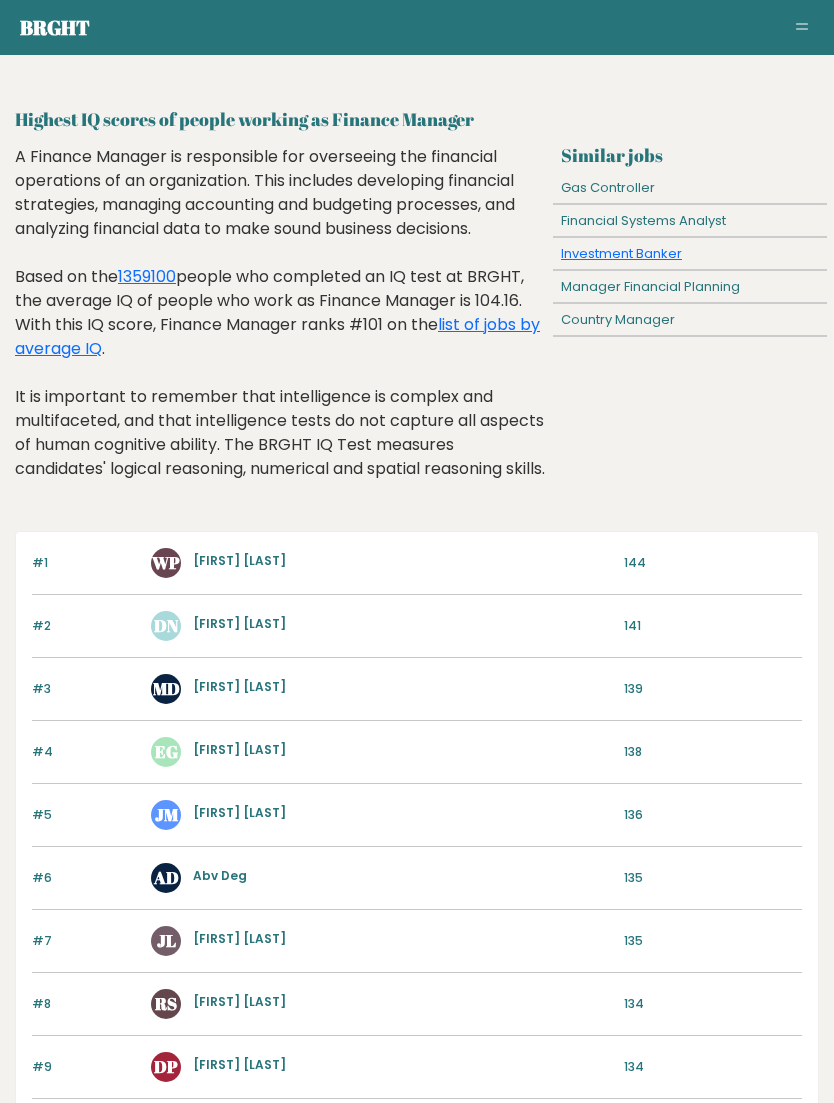 scroll, scrollTop: 0, scrollLeft: 0, axis: both 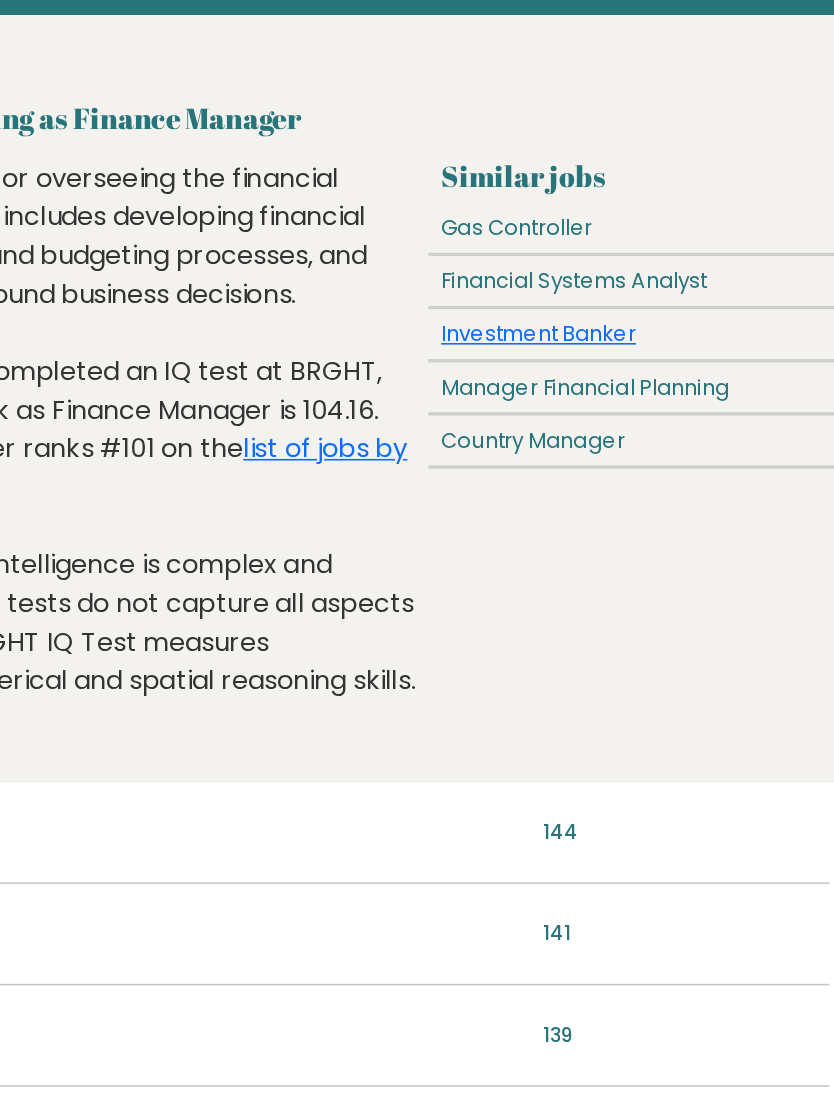 click on "Manager Financial Planning" at bounding box center [689, 287] 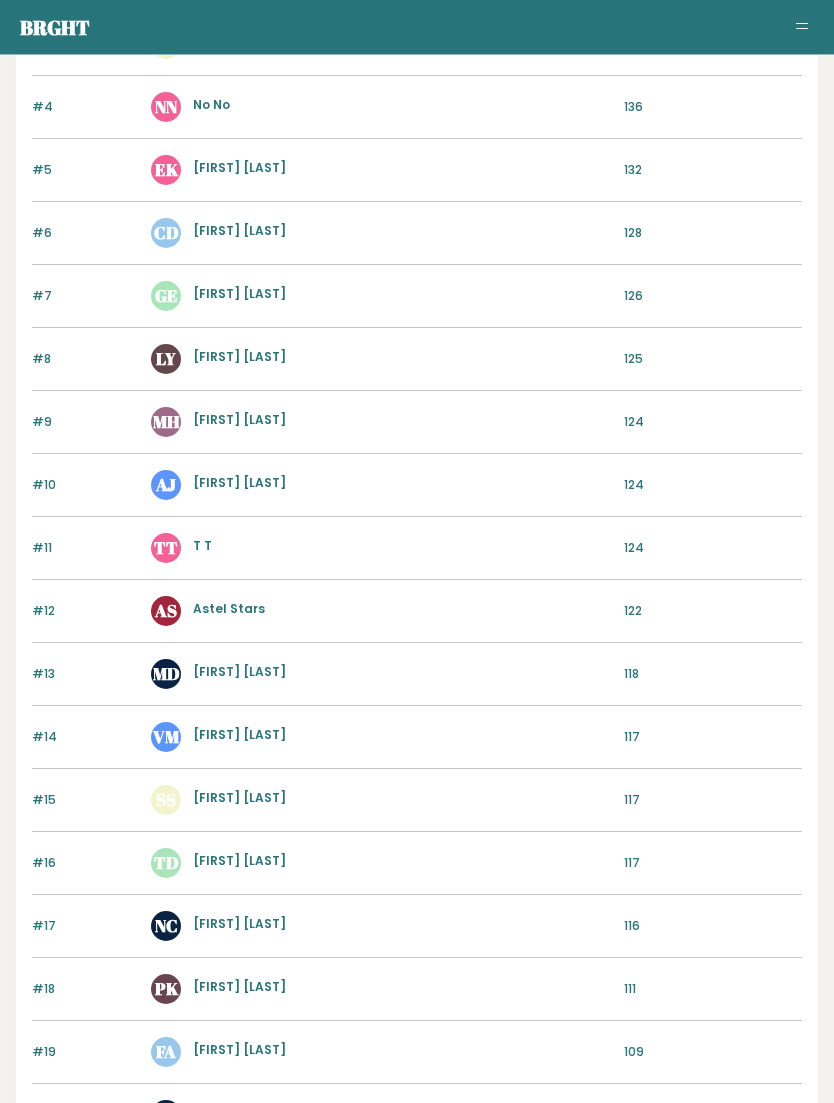 scroll, scrollTop: 402, scrollLeft: 0, axis: vertical 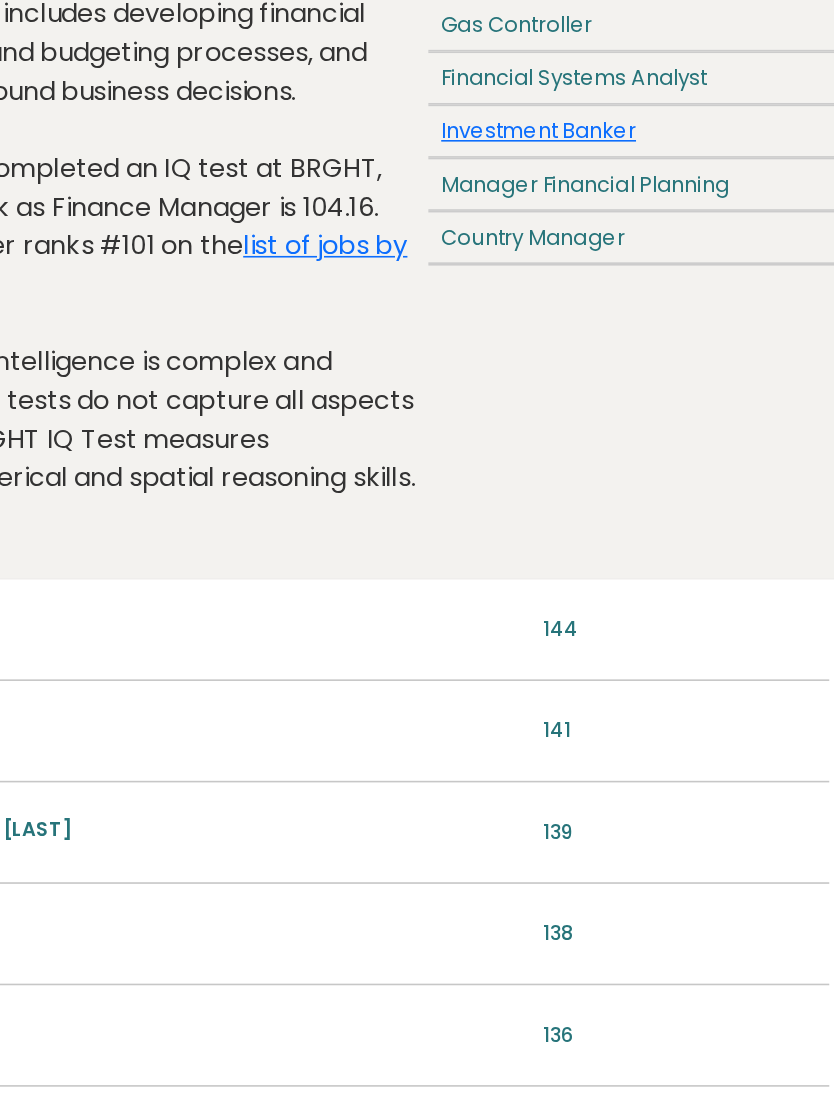 click on "Financial Systems Analyst" at bounding box center [689, 135] 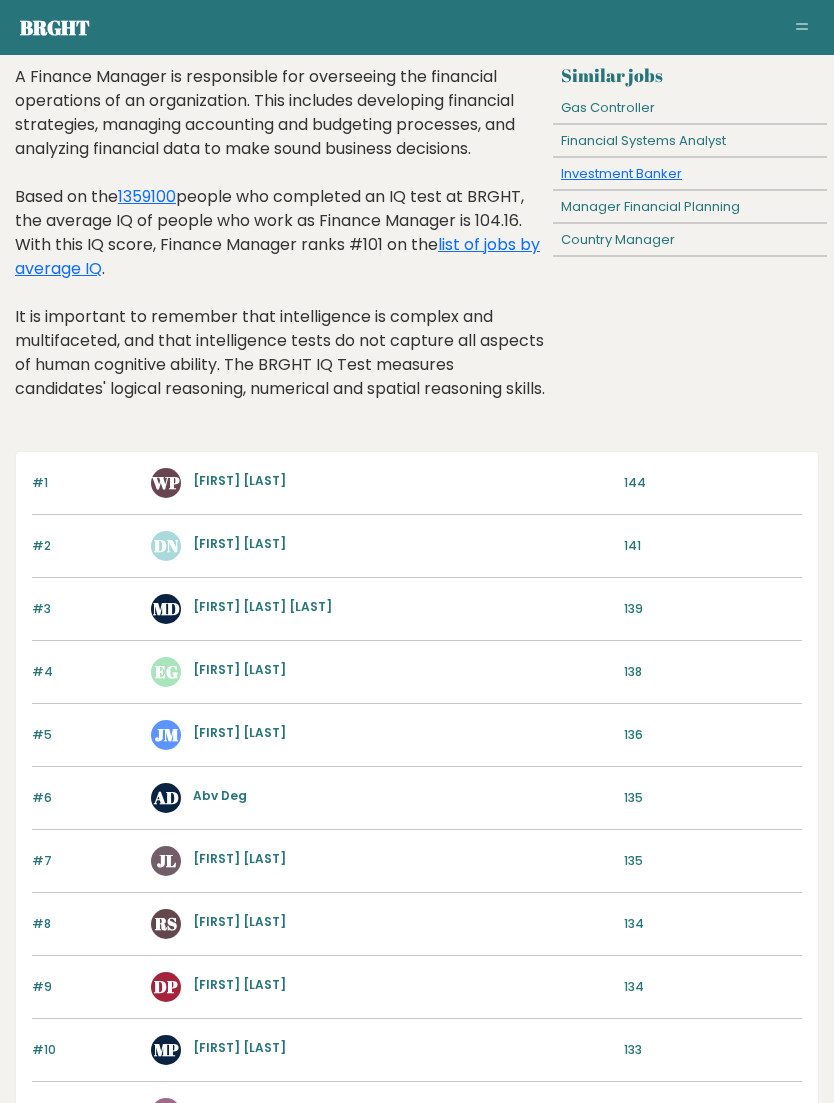 scroll, scrollTop: 75, scrollLeft: 0, axis: vertical 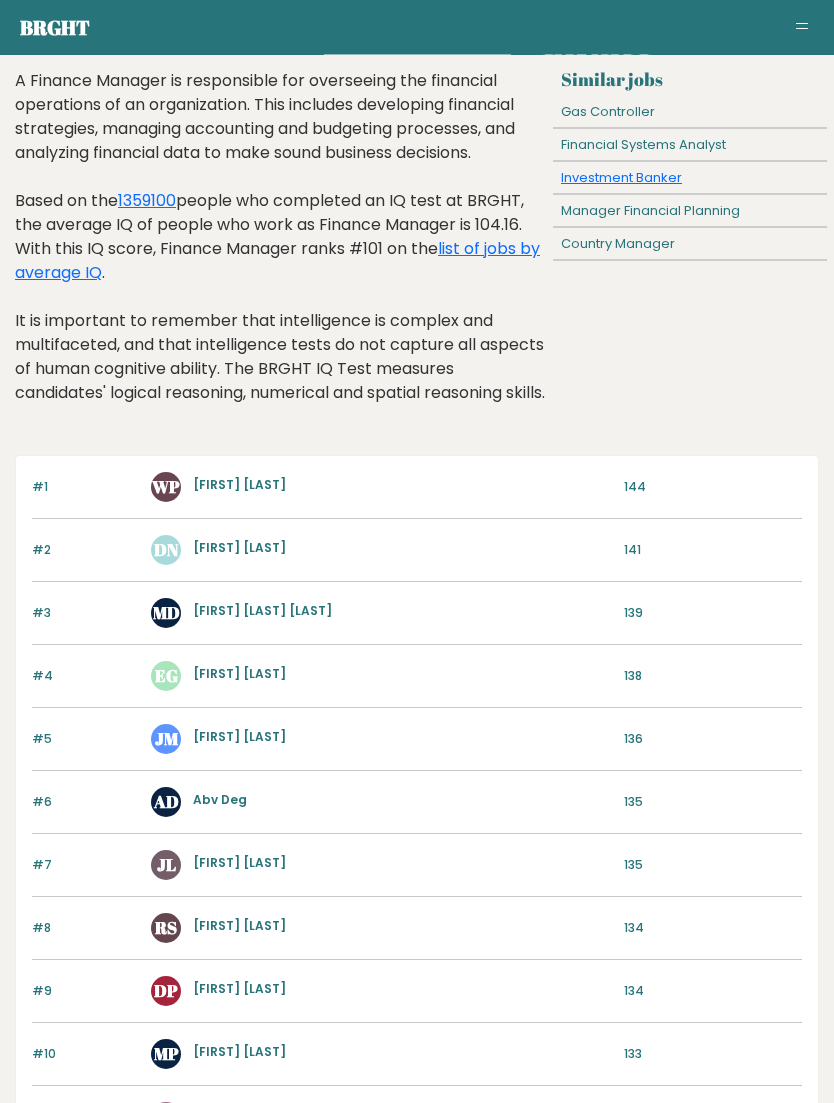 click on "Financial Systems Analyst" at bounding box center (689, 146) 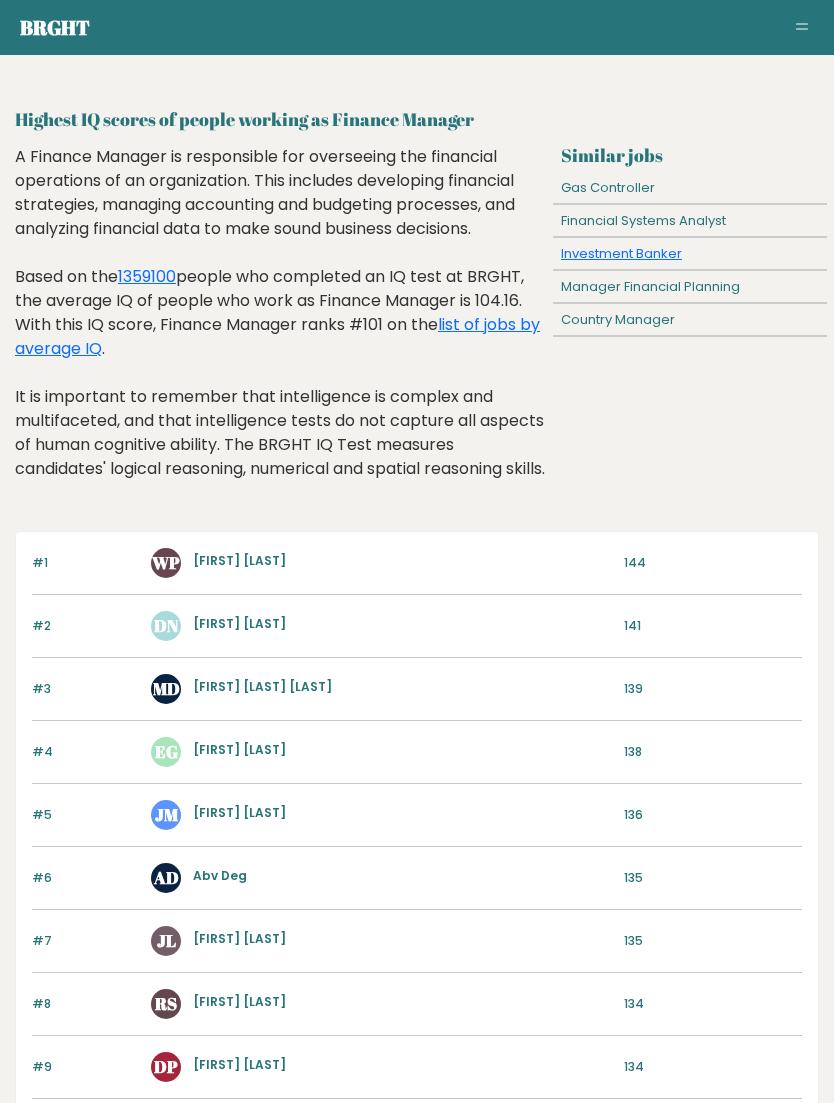 click at bounding box center (802, 28) 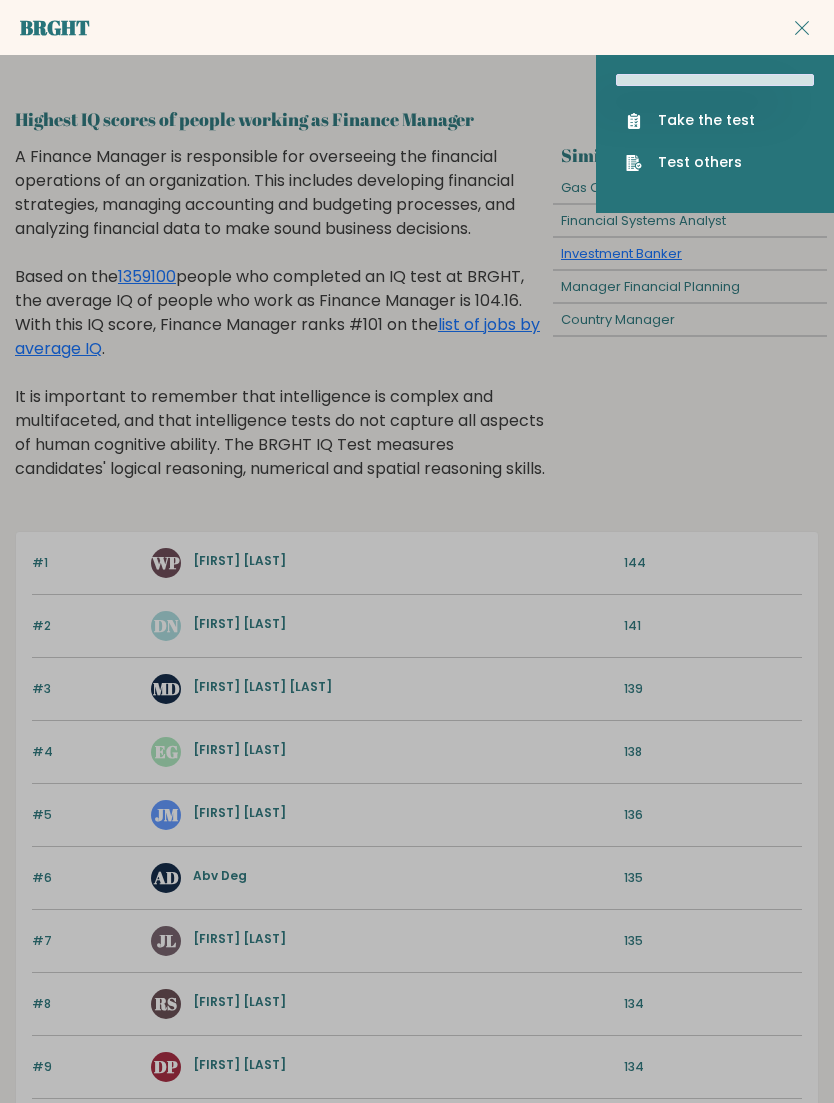 click on "Similar jobs
Gas Controller
Financial Systems Analyst
Investment Banker
Manager Financial Planning
Country Manager" at bounding box center (689, 328) 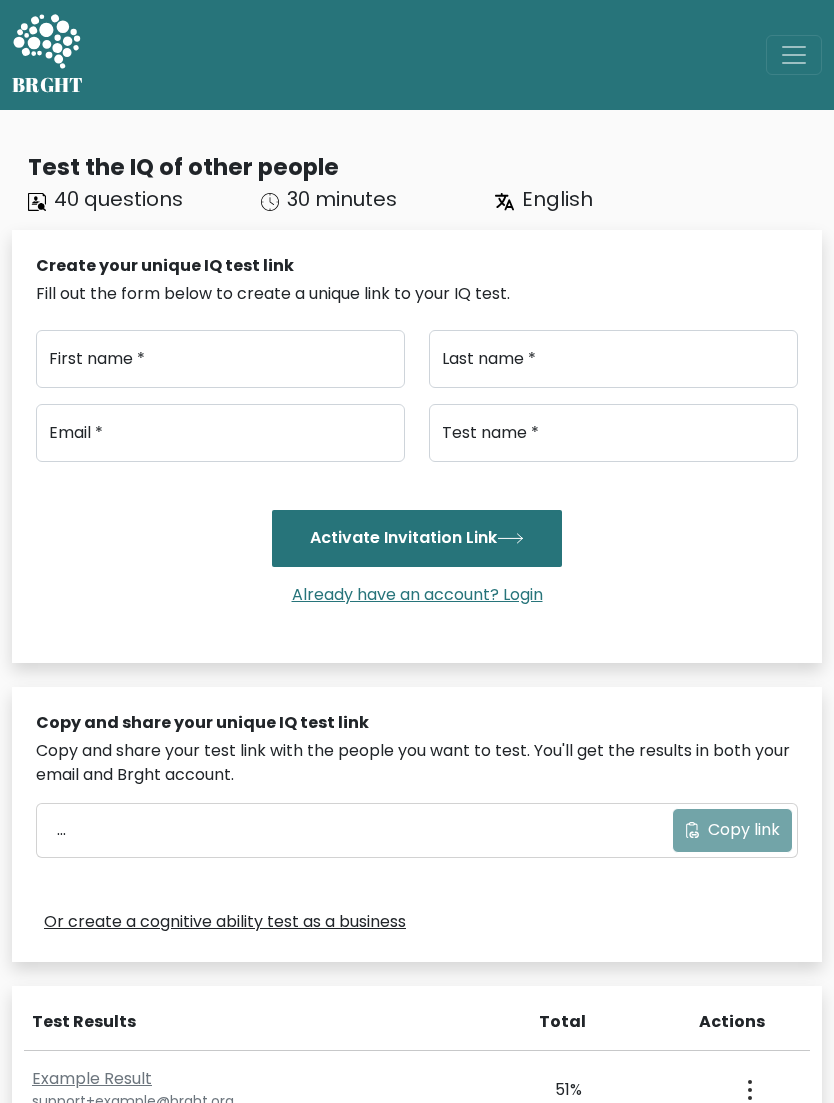 scroll, scrollTop: 0, scrollLeft: 0, axis: both 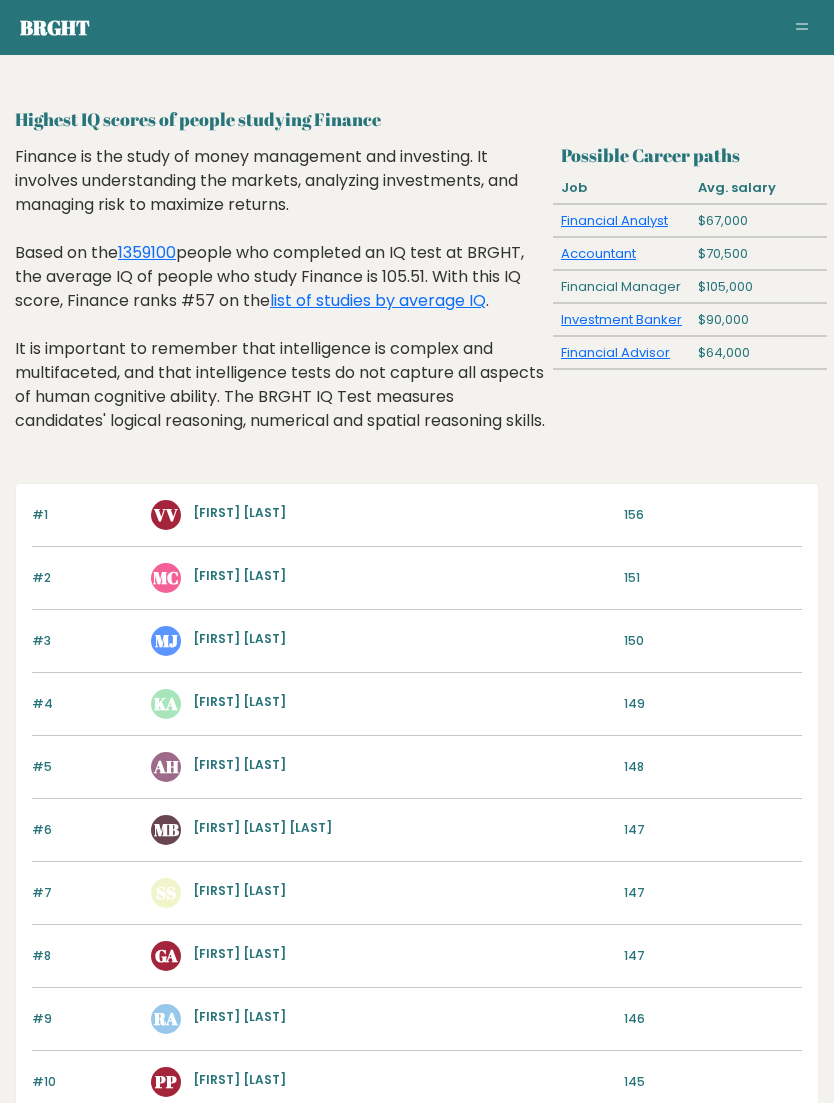 click on "list of studies by average IQ" at bounding box center (378, 300) 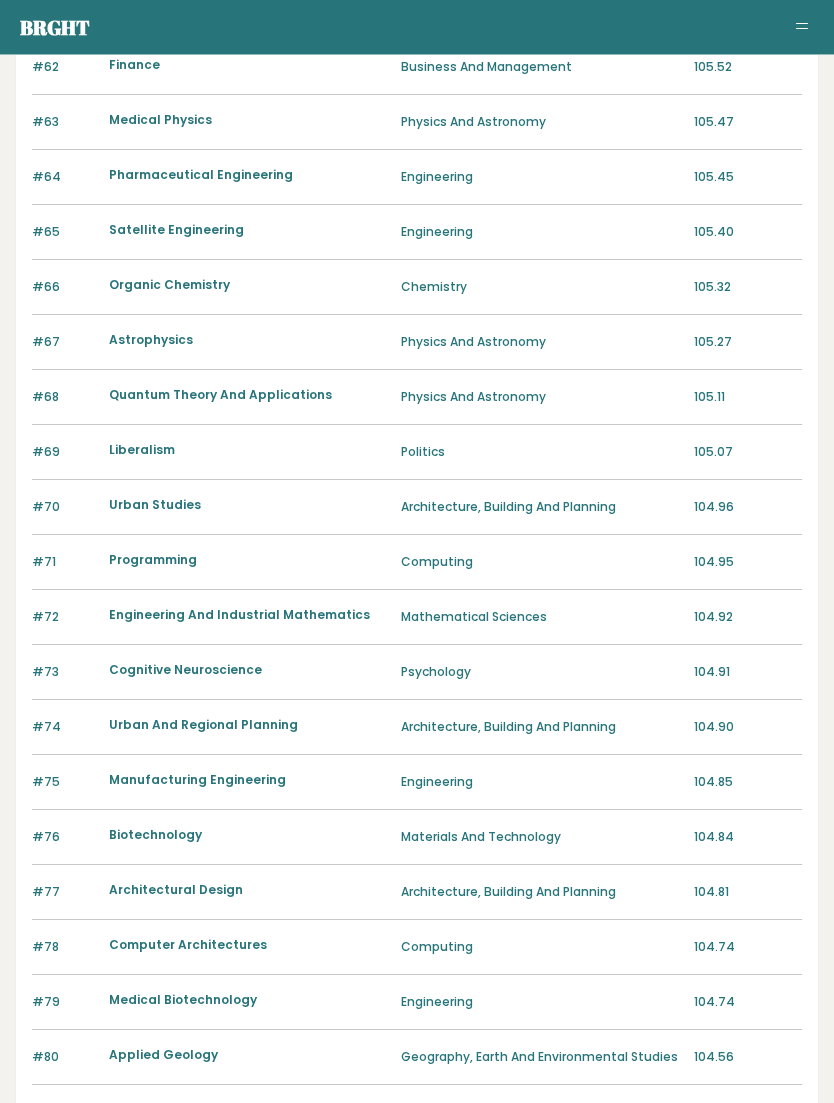 scroll, scrollTop: 1511, scrollLeft: 0, axis: vertical 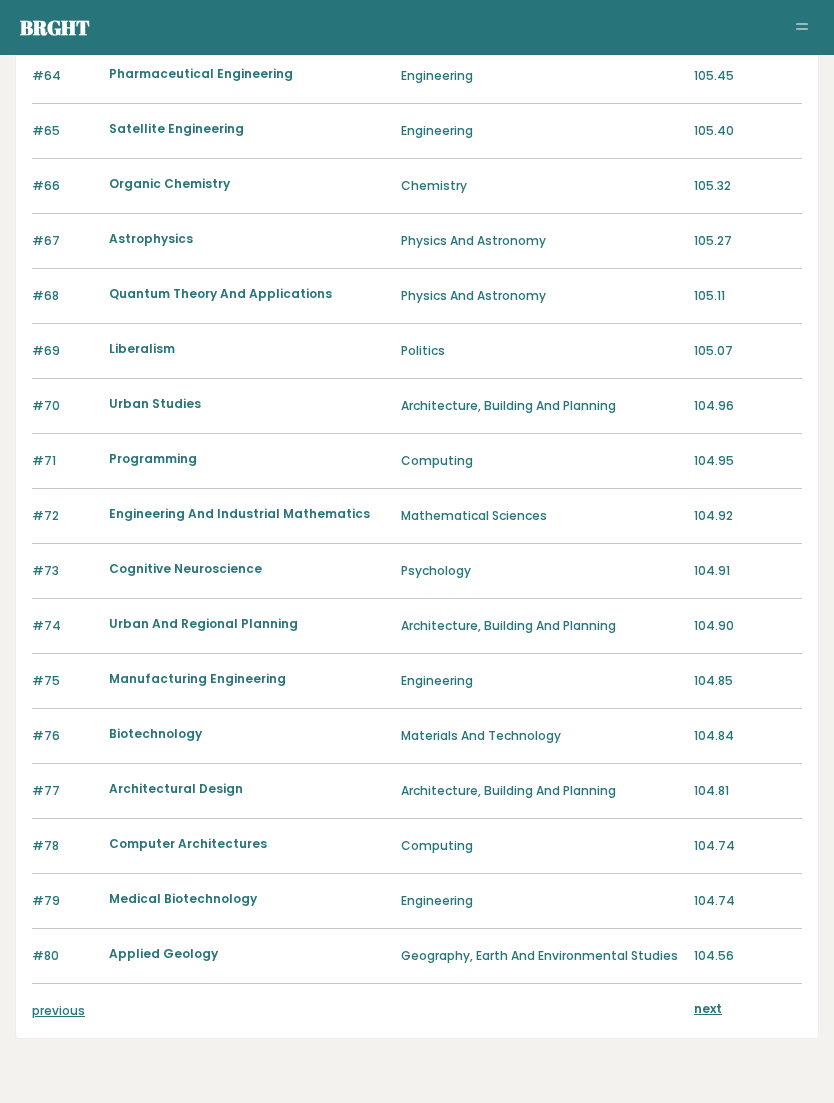 click on "previous" at bounding box center [58, 1010] 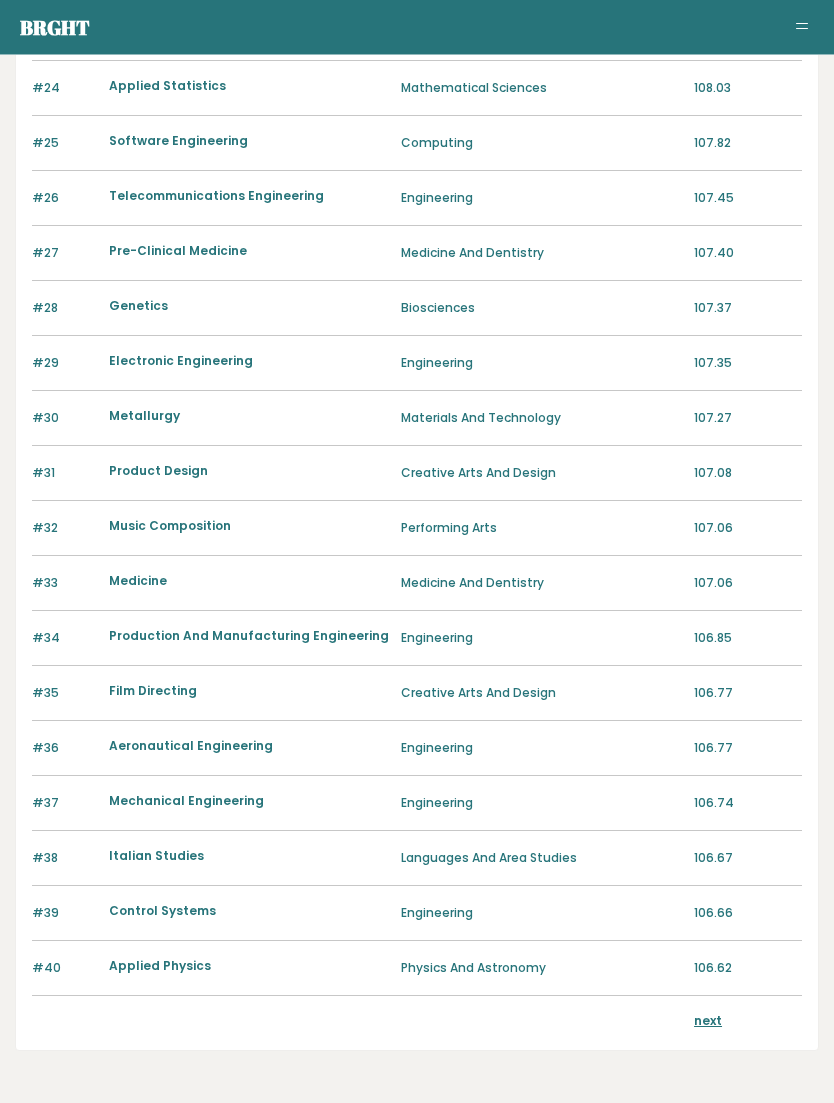 scroll, scrollTop: 1511, scrollLeft: 0, axis: vertical 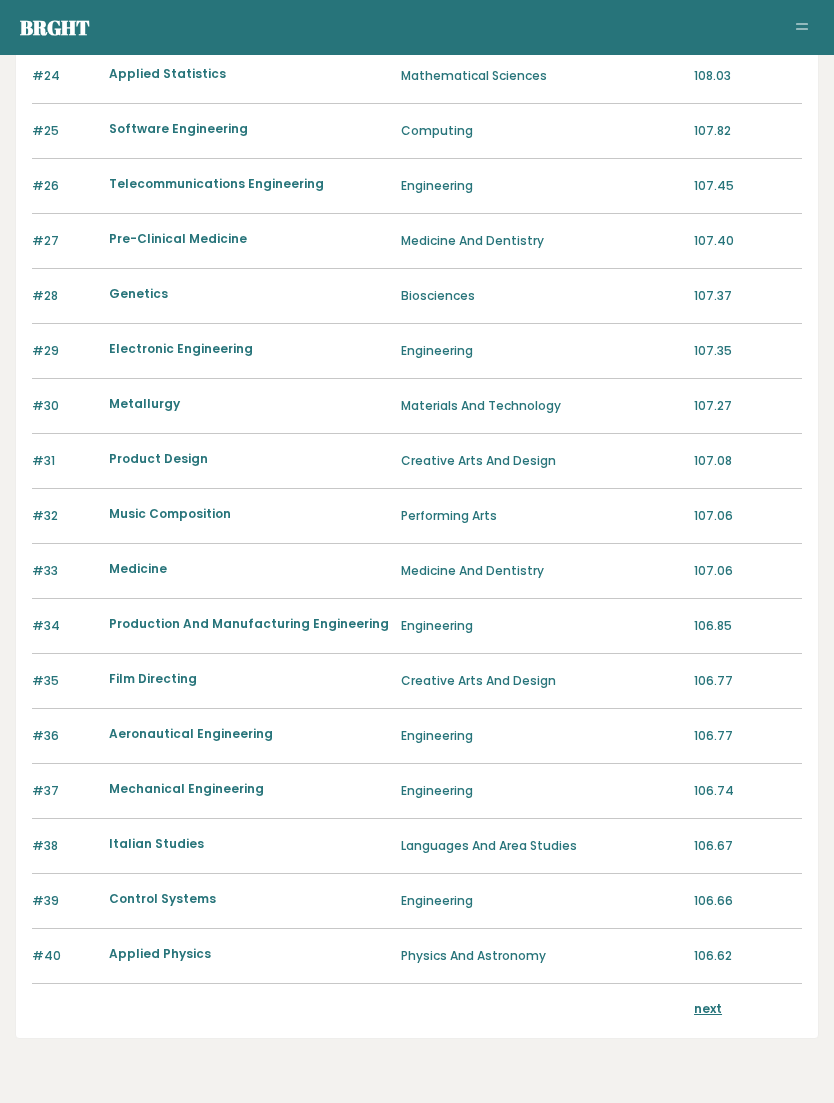 click on "next" at bounding box center [708, 1008] 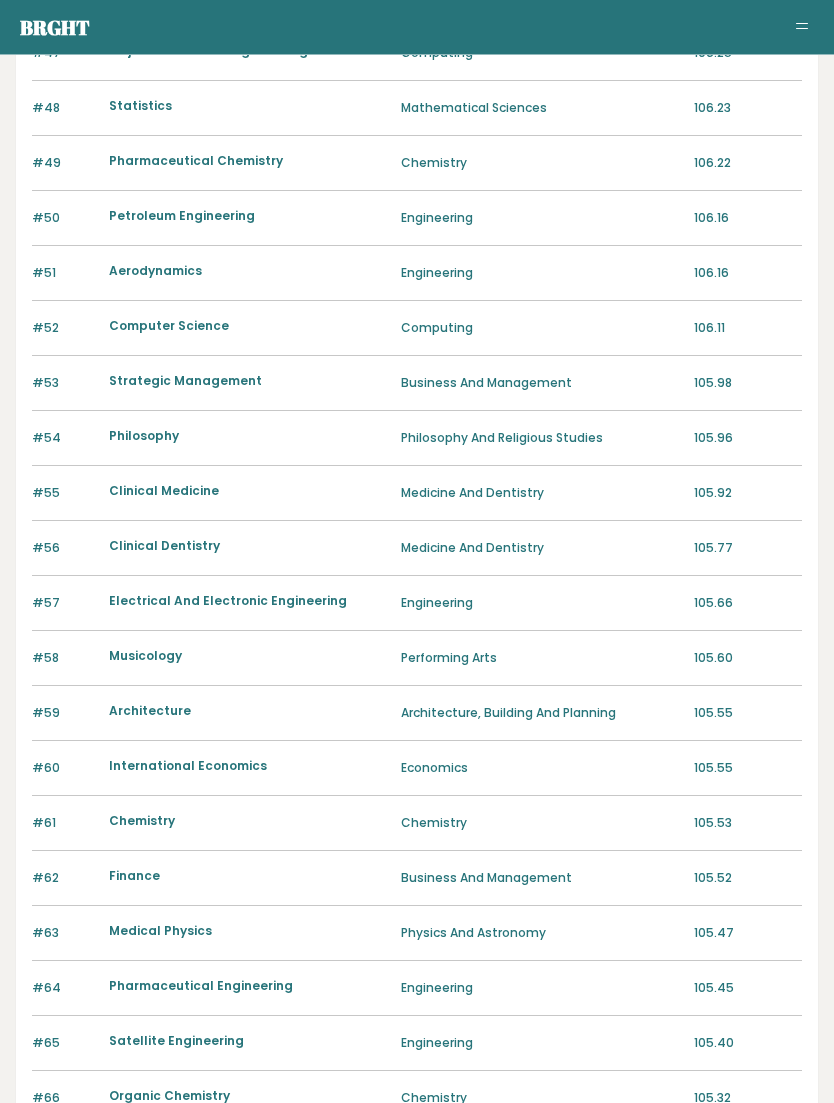 scroll, scrollTop: 617, scrollLeft: 0, axis: vertical 